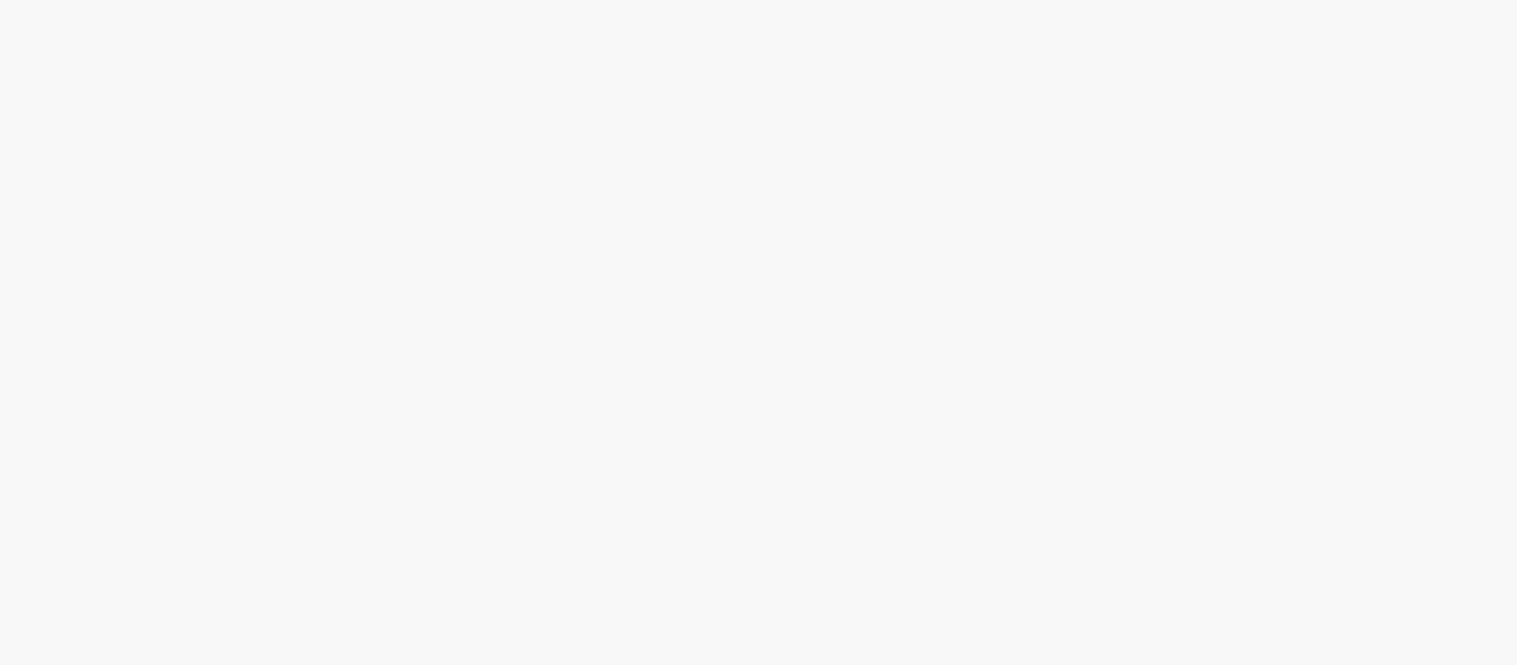 scroll, scrollTop: 0, scrollLeft: 0, axis: both 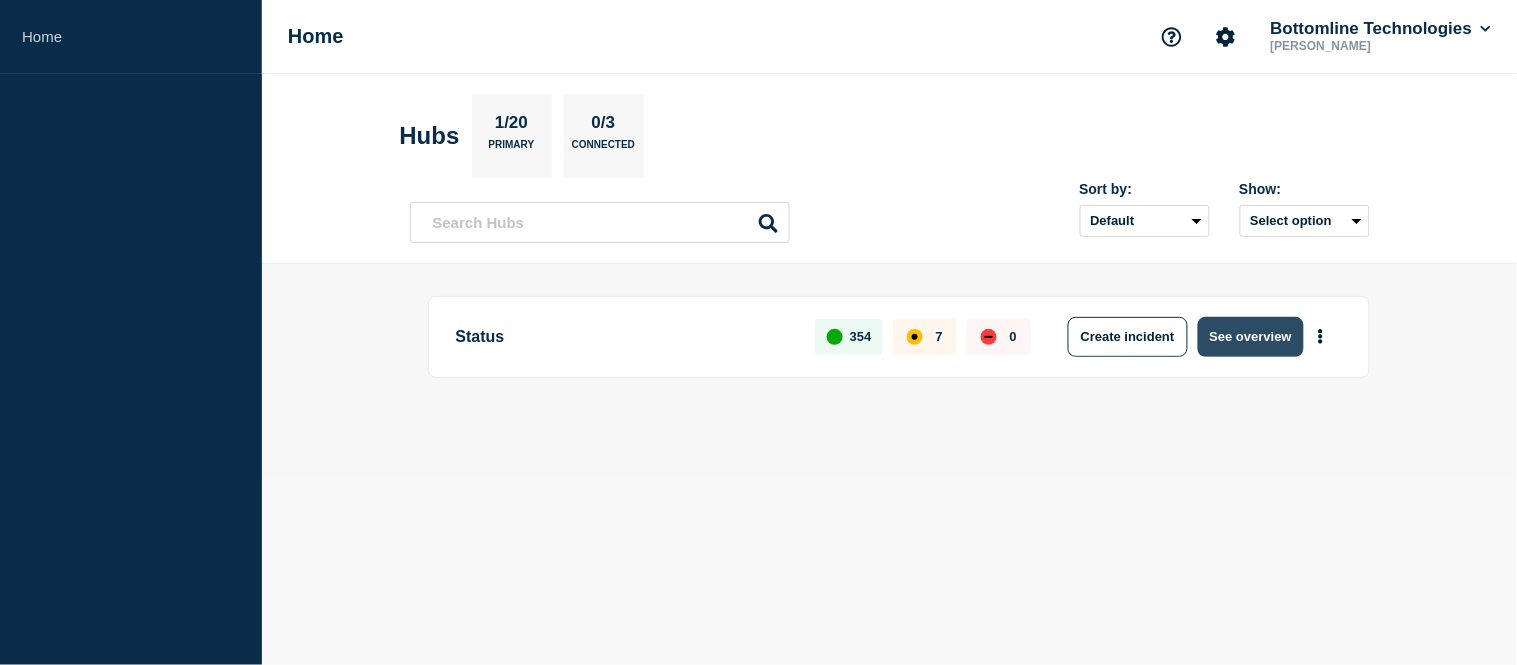 click on "See overview" at bounding box center [1251, 337] 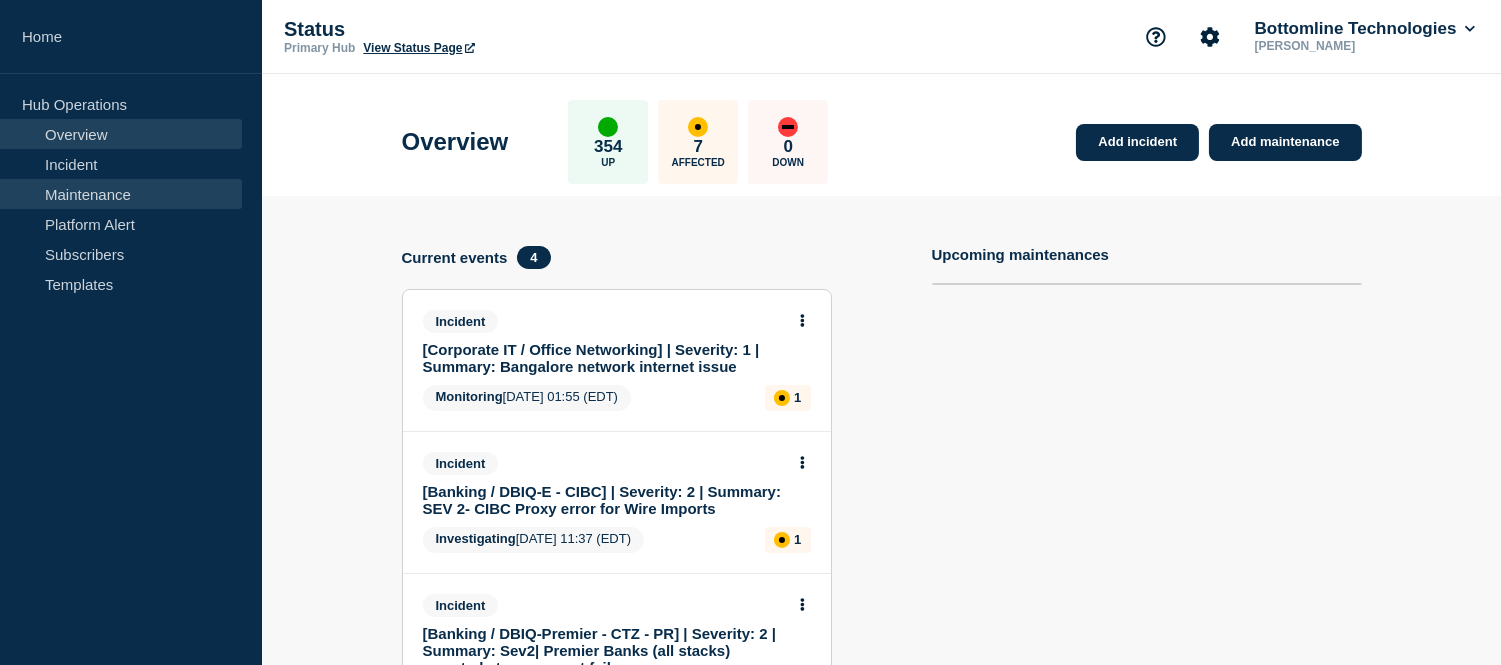 click on "Maintenance" at bounding box center (121, 194) 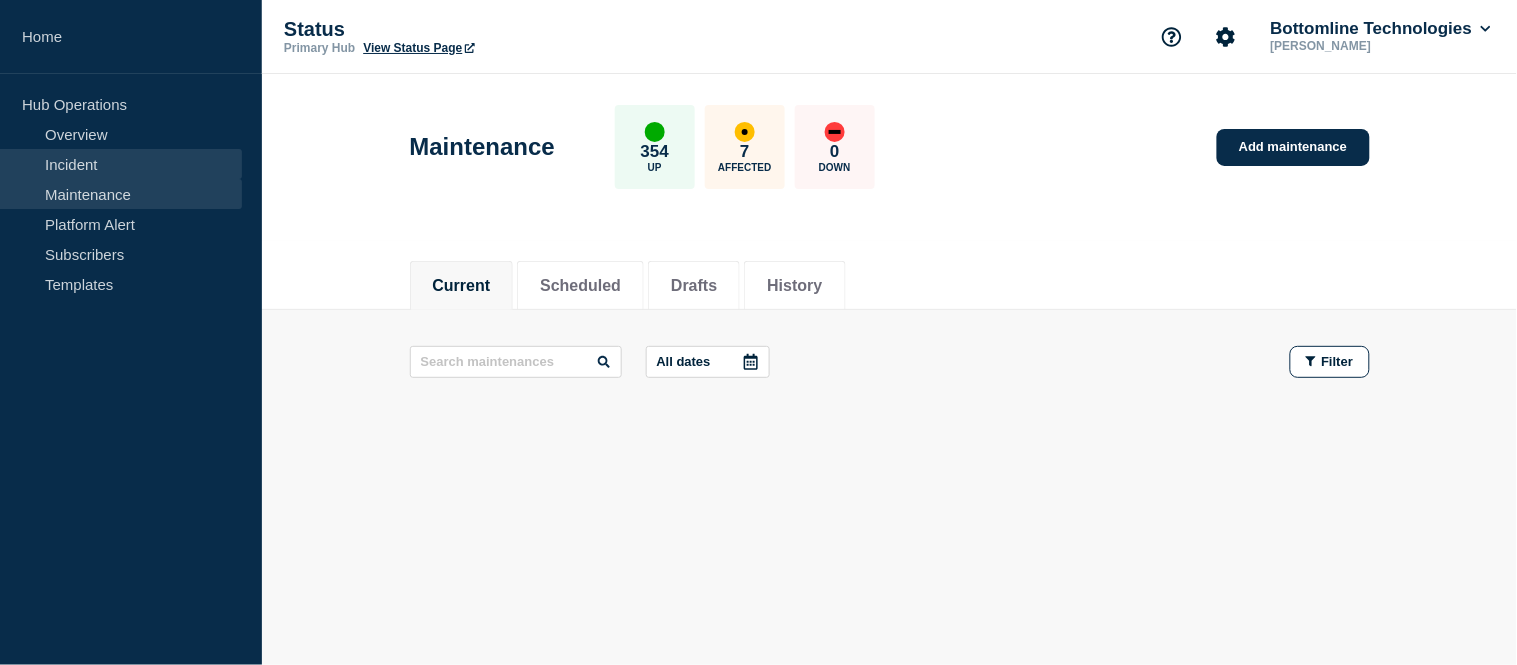 click on "Incident" at bounding box center [121, 164] 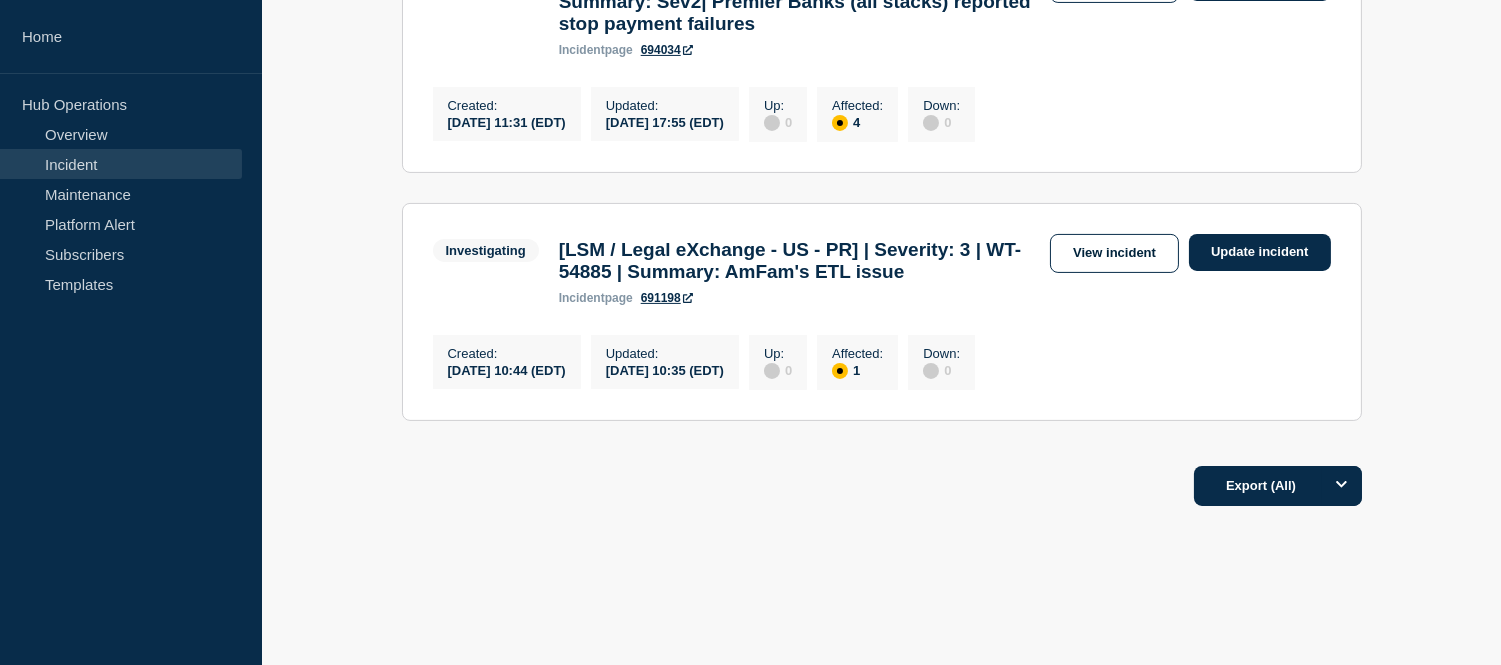 scroll, scrollTop: 1017, scrollLeft: 0, axis: vertical 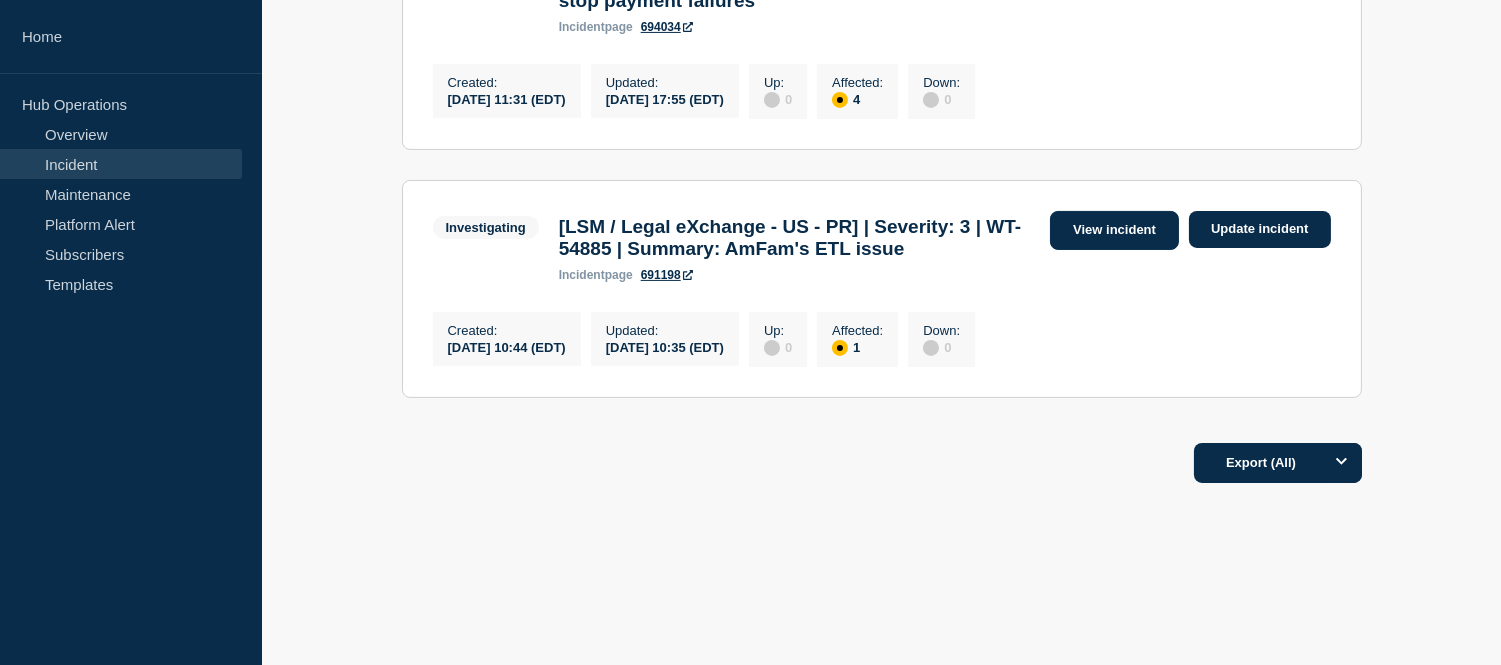 click on "View incident" at bounding box center [1114, 230] 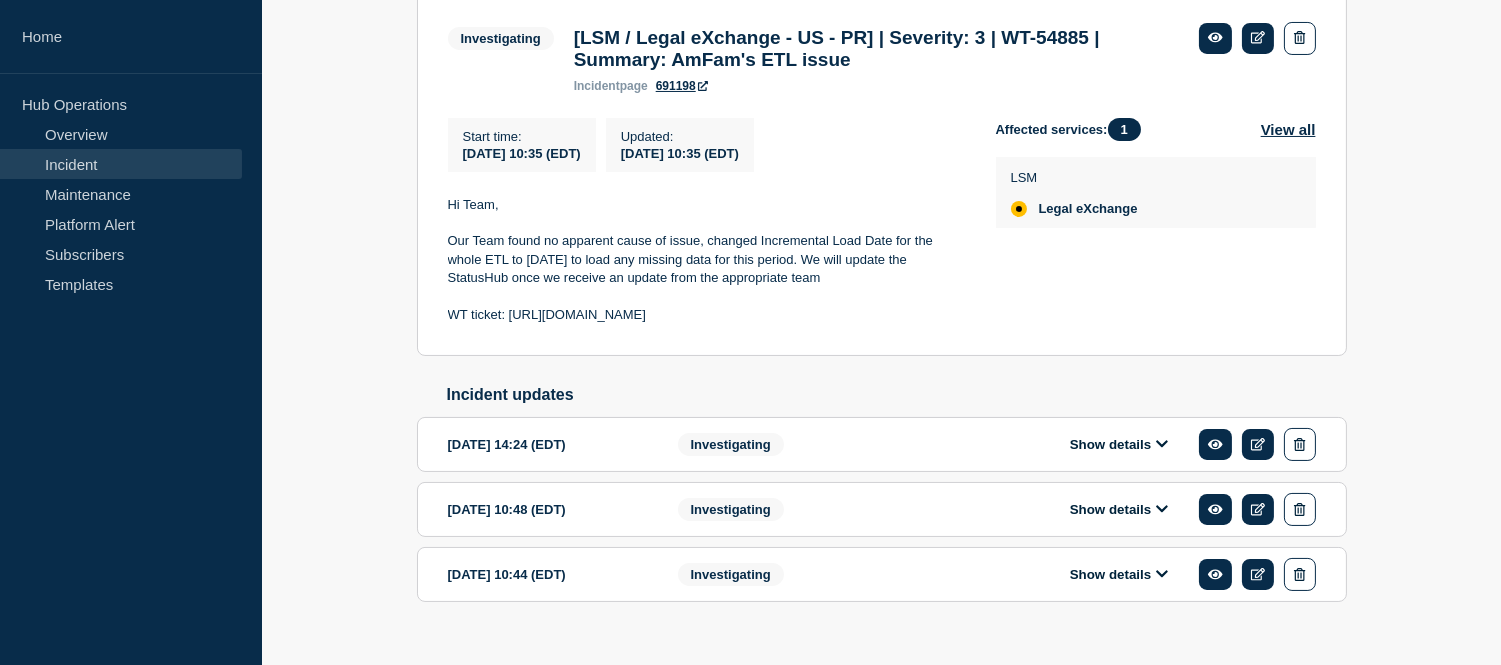 scroll, scrollTop: 453, scrollLeft: 0, axis: vertical 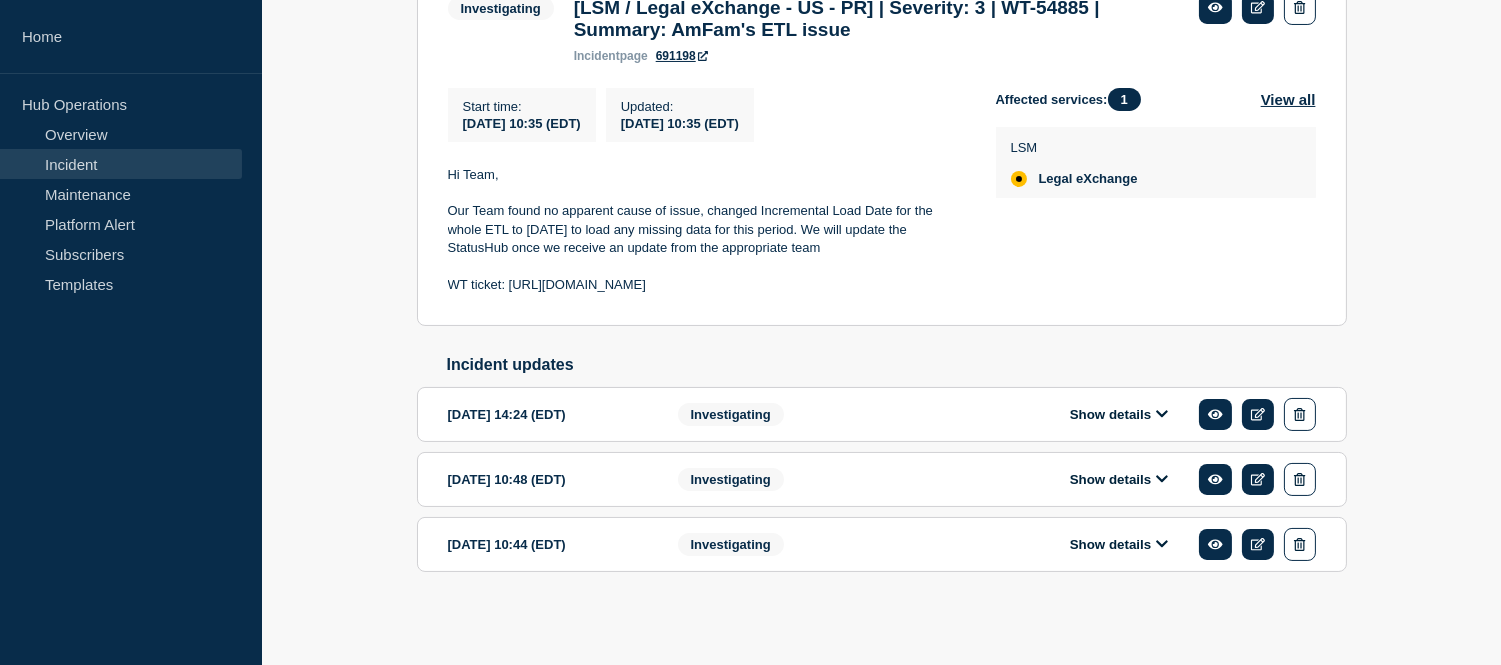 click on "Show details" at bounding box center (1133, 414) 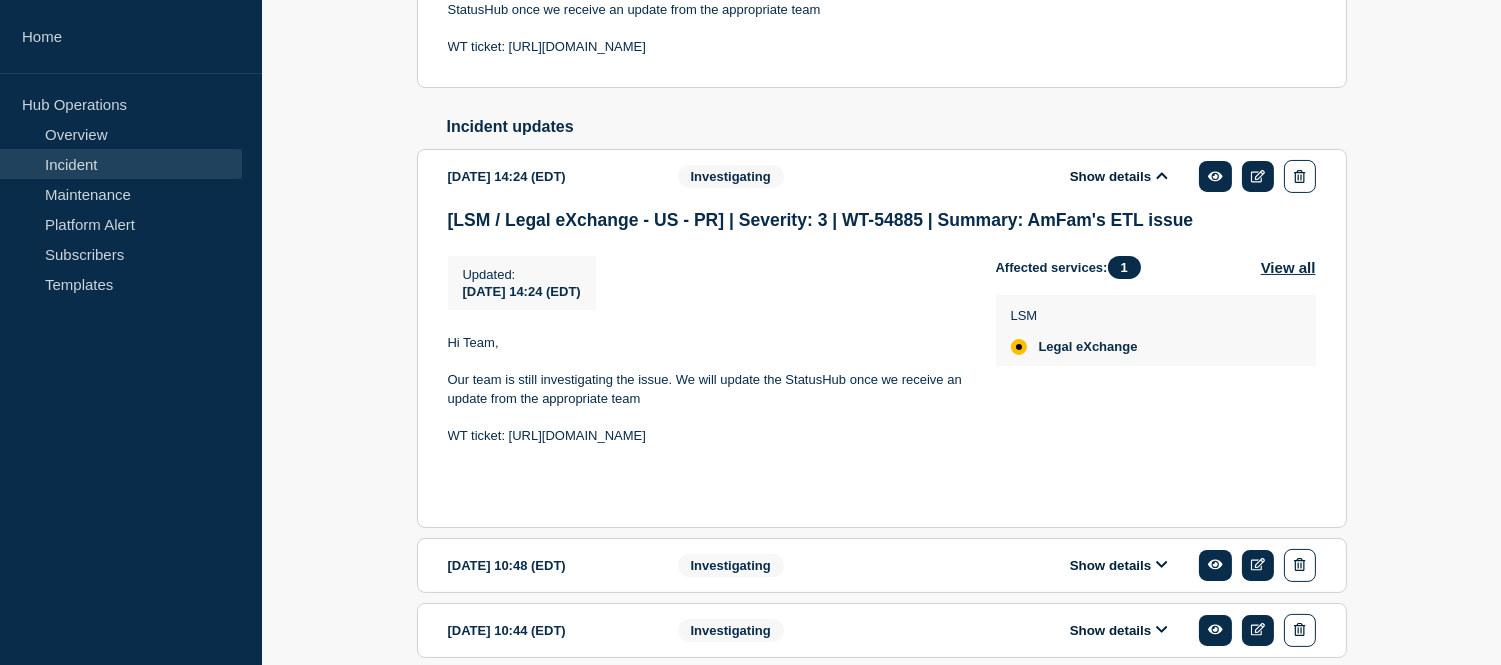 scroll, scrollTop: 677, scrollLeft: 0, axis: vertical 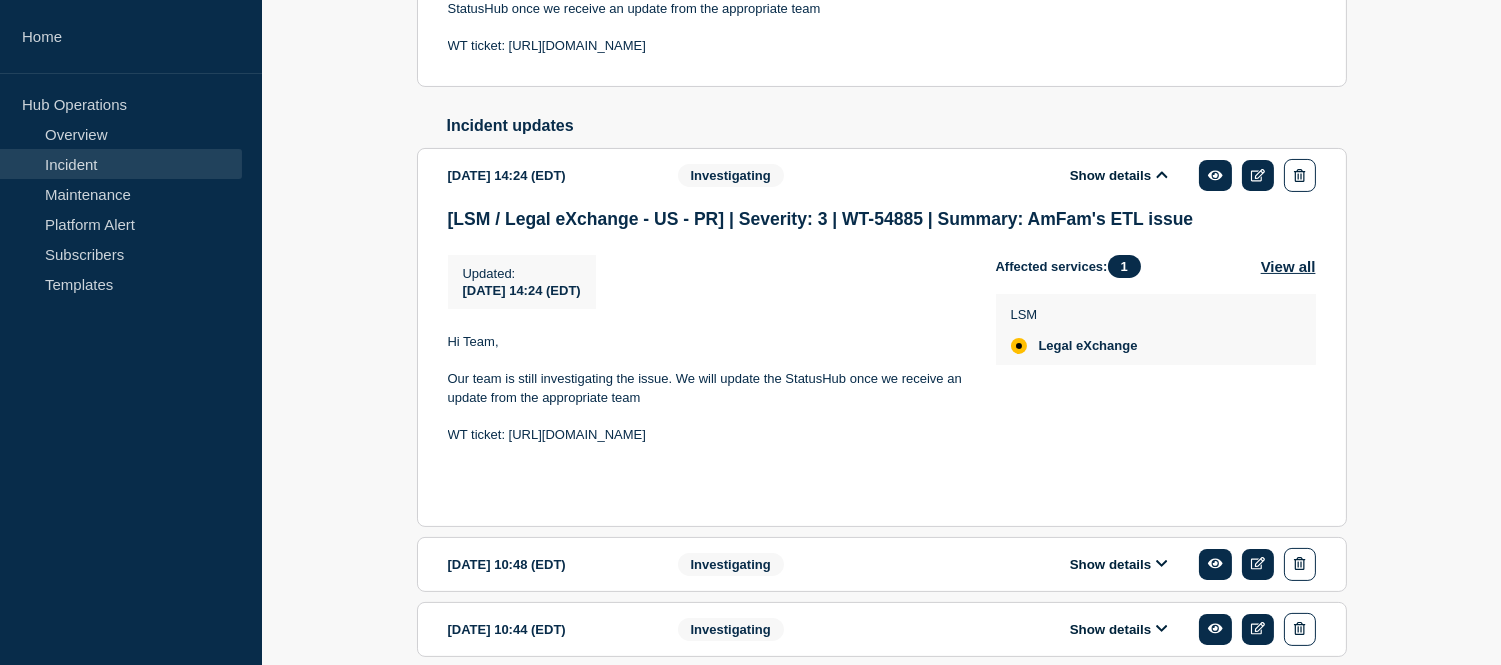 click on "WT ticket: [URL][DOMAIN_NAME]" at bounding box center [706, 435] 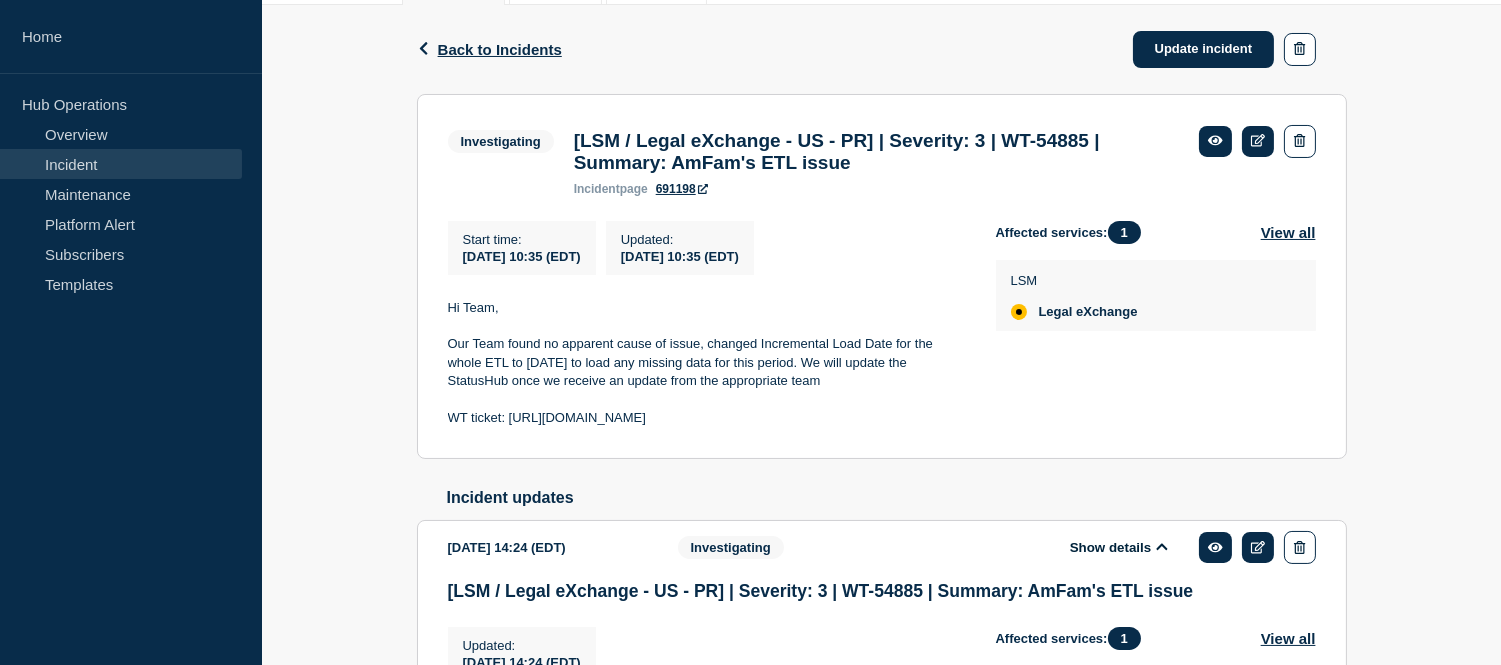 scroll, scrollTop: 306, scrollLeft: 0, axis: vertical 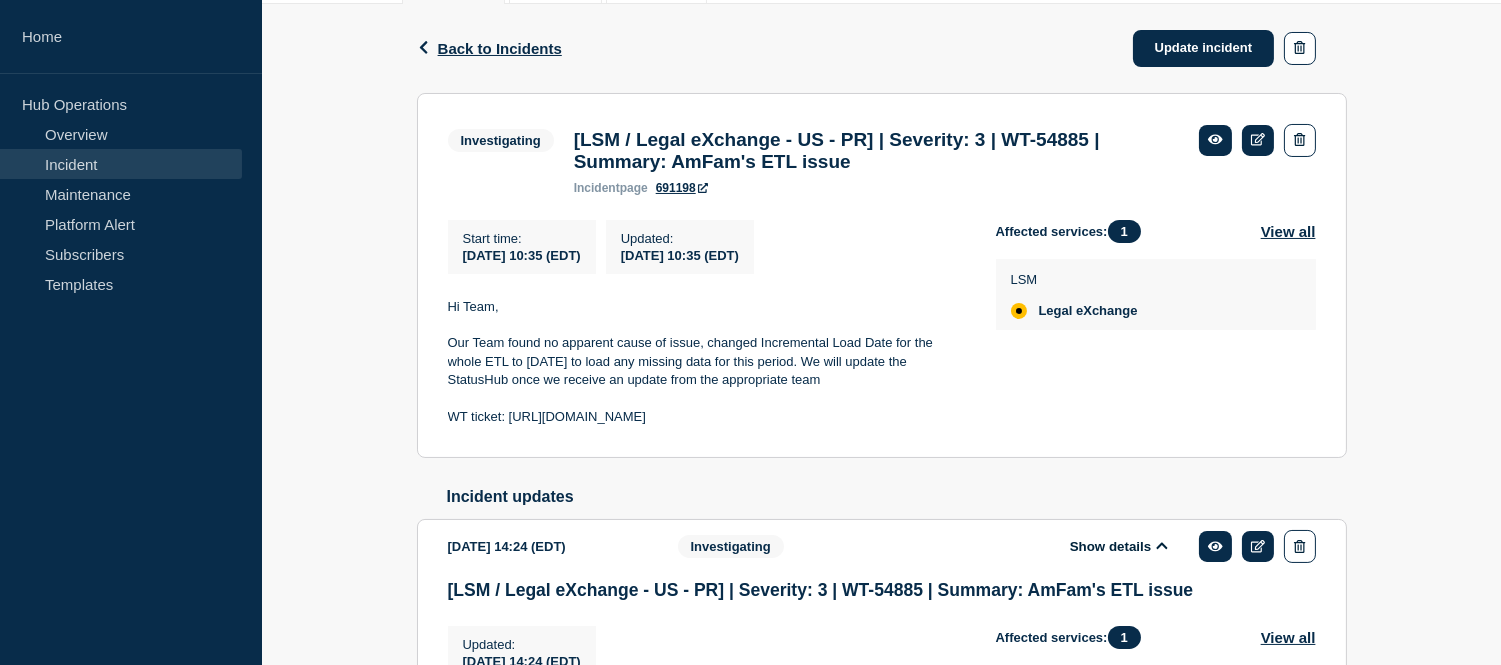 drag, startPoint x: 806, startPoint y: 428, endPoint x: 441, endPoint y: 316, distance: 381.79706 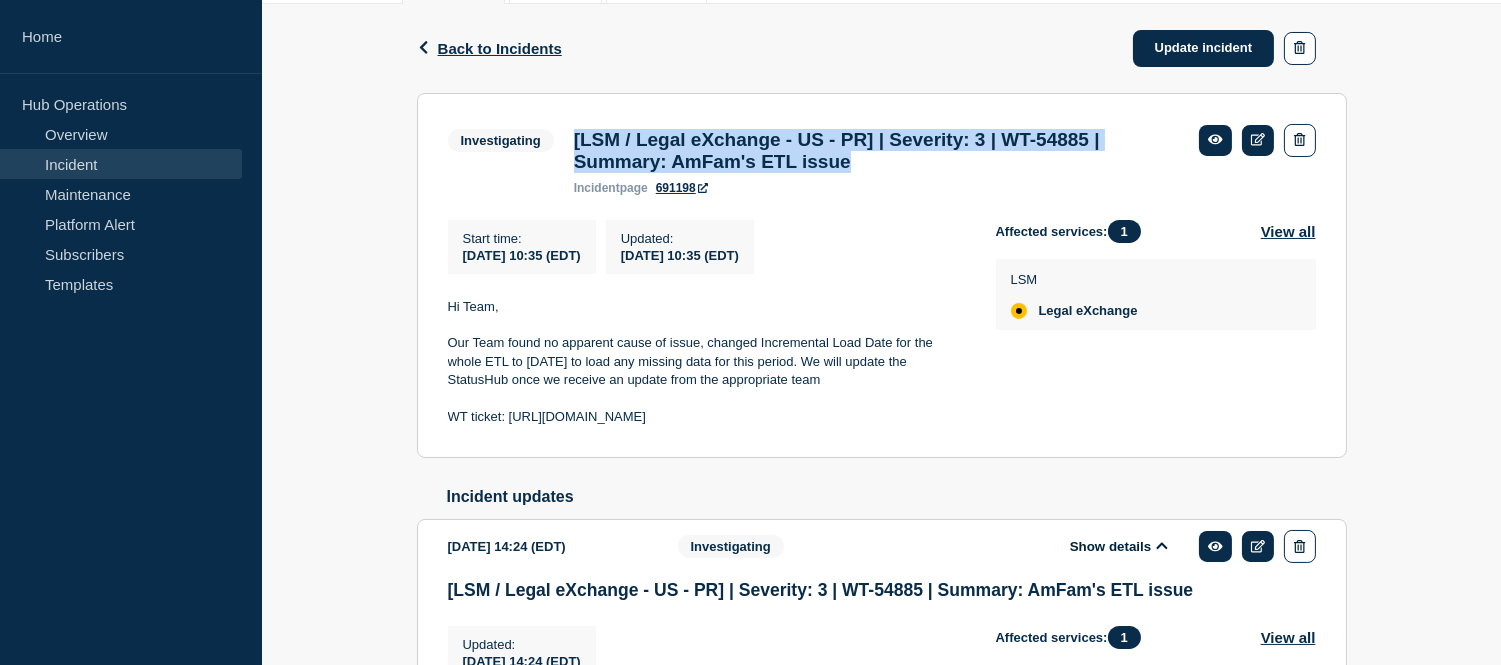 drag, startPoint x: 906, startPoint y: 174, endPoint x: 574, endPoint y: 136, distance: 334.16763 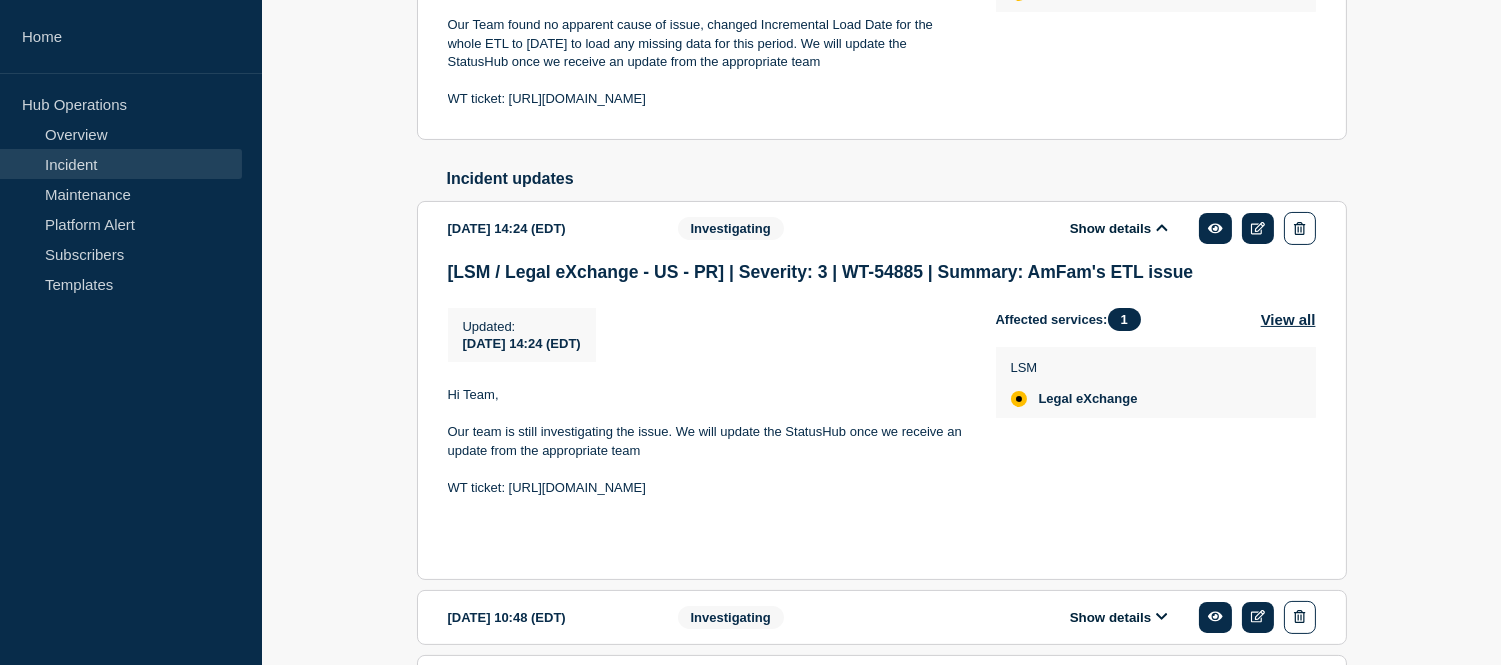 scroll, scrollTop: 627, scrollLeft: 0, axis: vertical 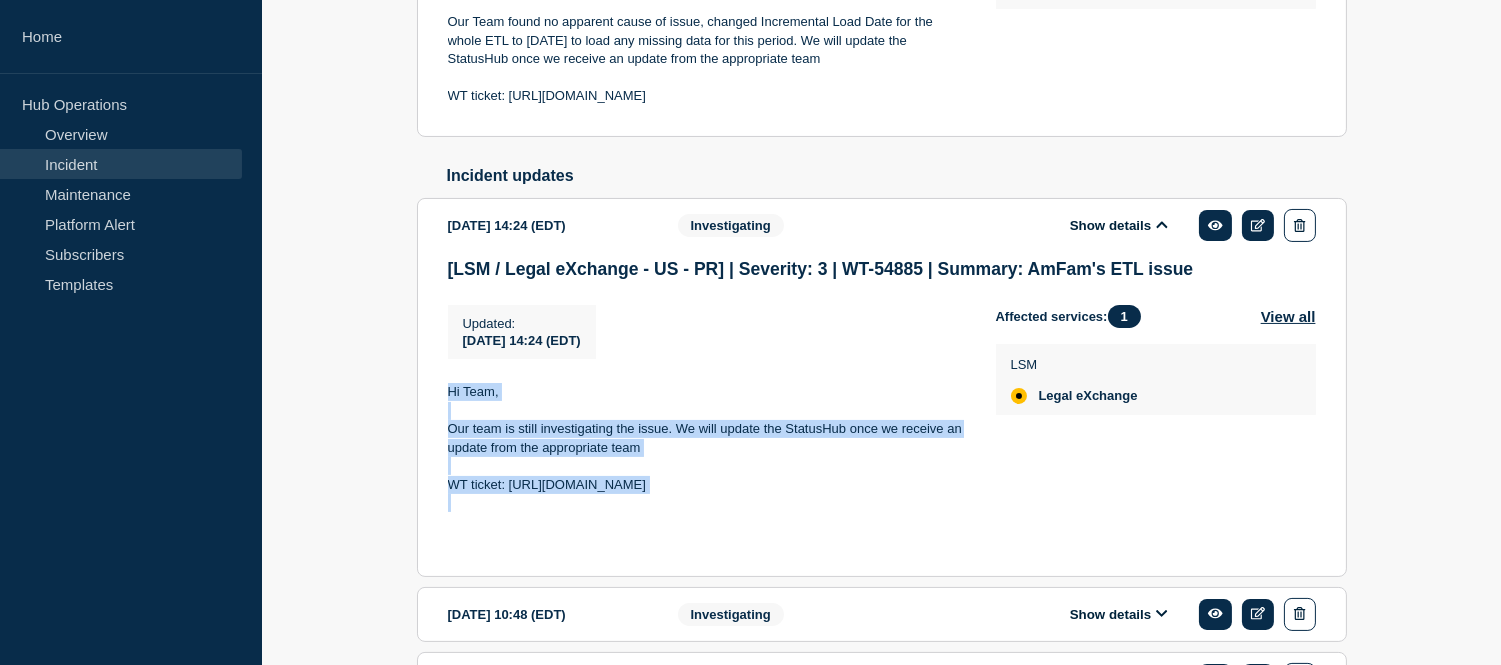 drag, startPoint x: 805, startPoint y: 512, endPoint x: 447, endPoint y: 410, distance: 372.24722 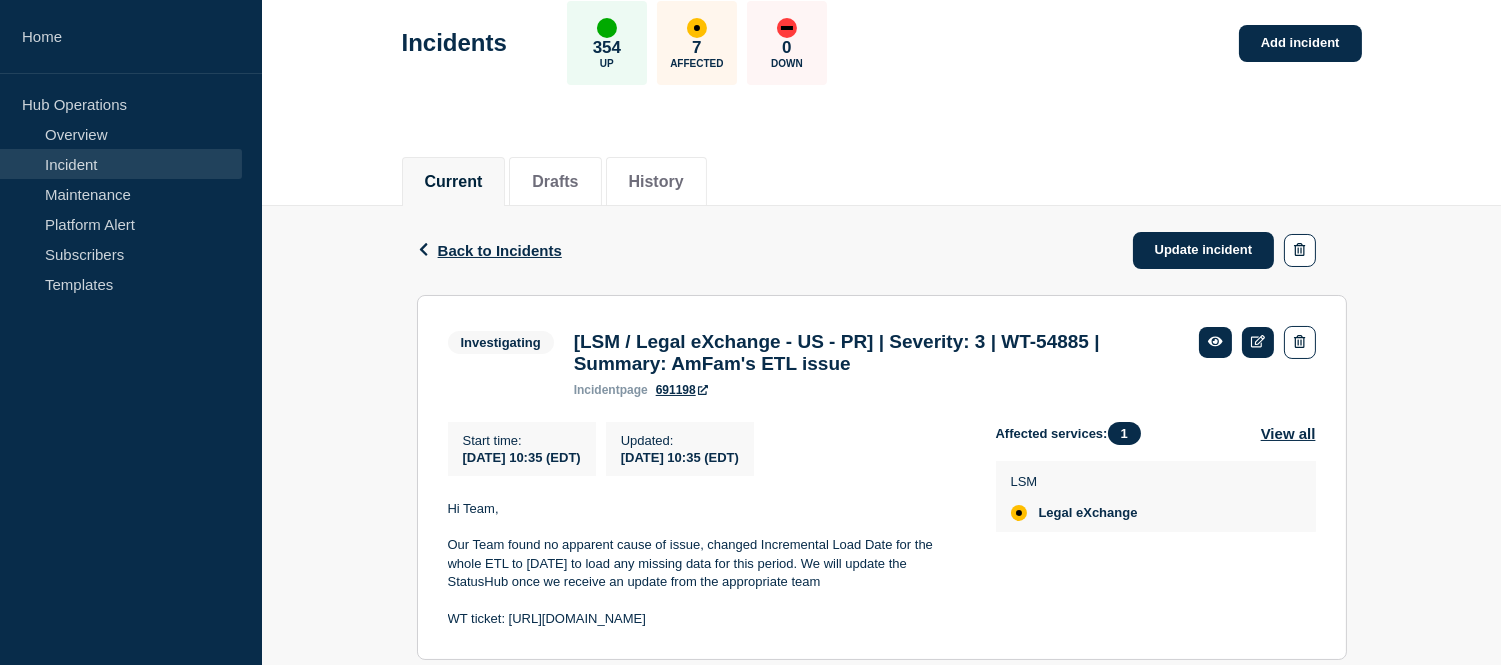 scroll, scrollTop: 0, scrollLeft: 0, axis: both 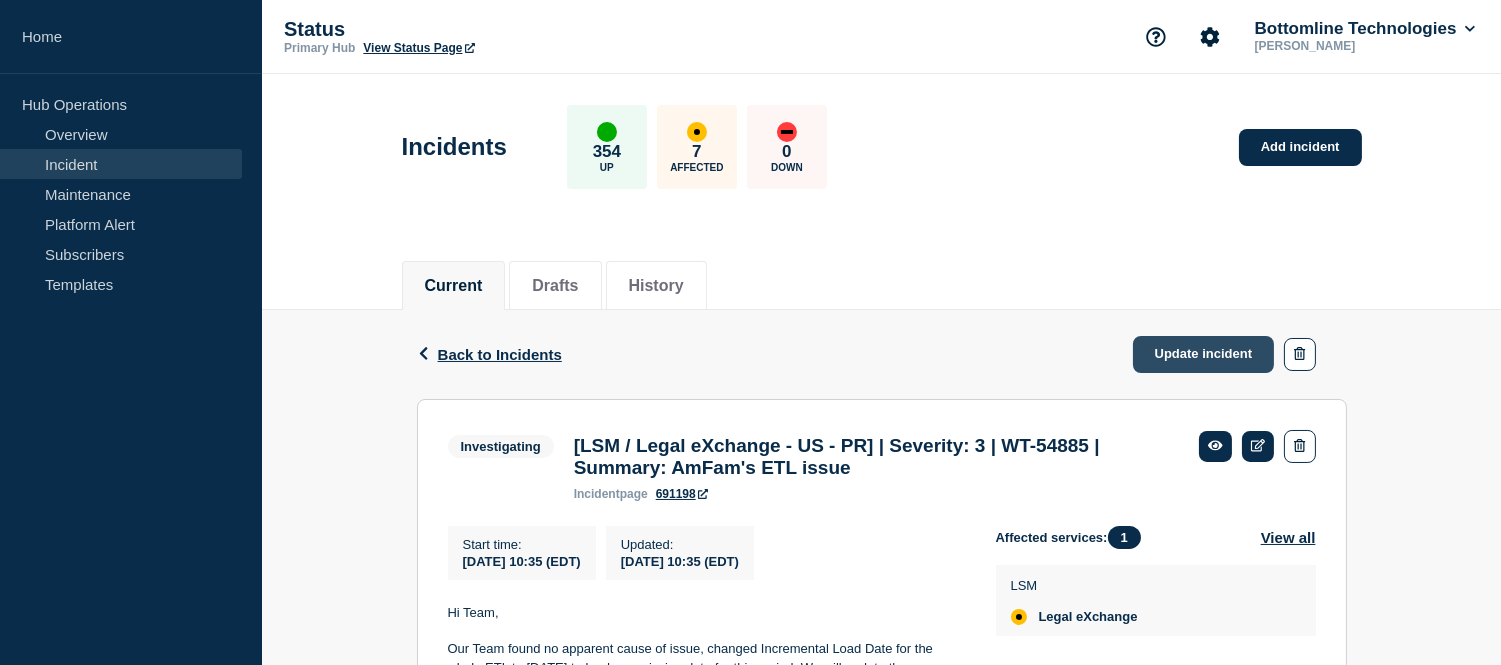 click on "Update incident" 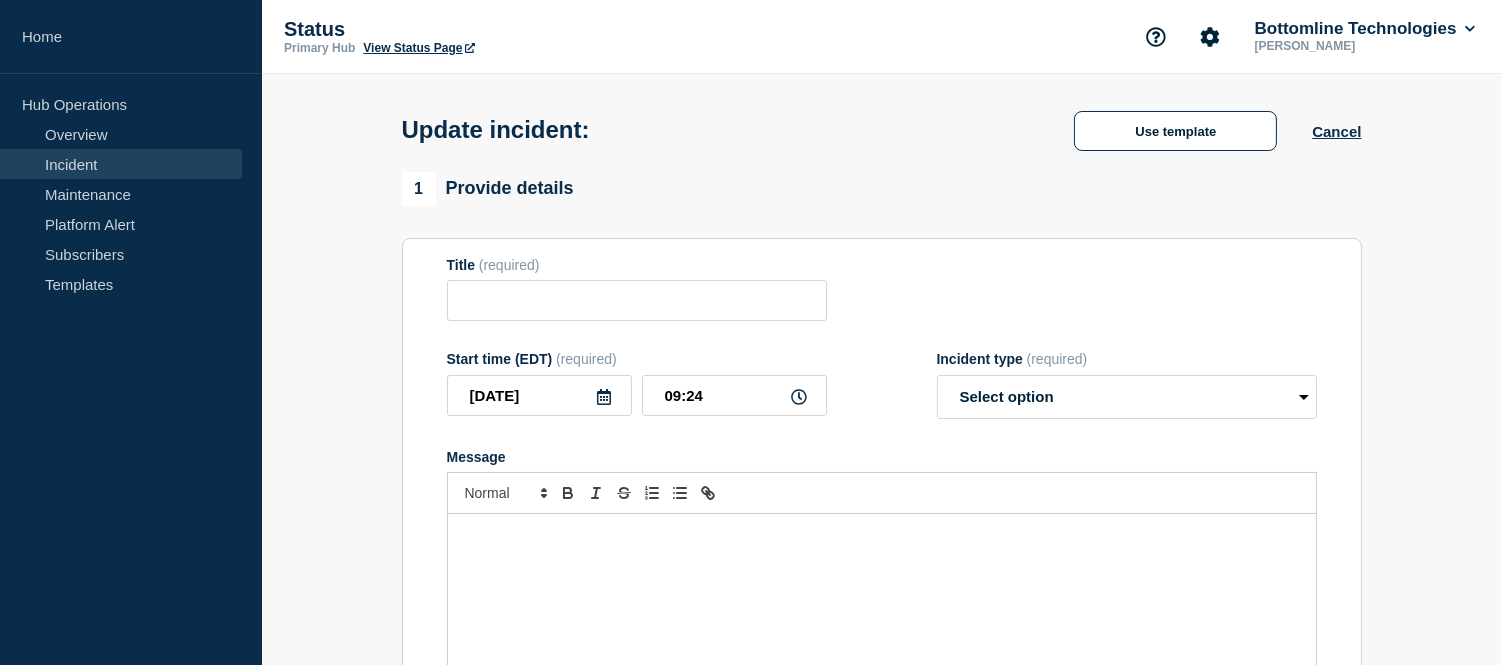 type on "[LSM / Legal eXchange - US - PR] | Severity: 3 | WT-54885 | Summary: AmFam's ETL issue" 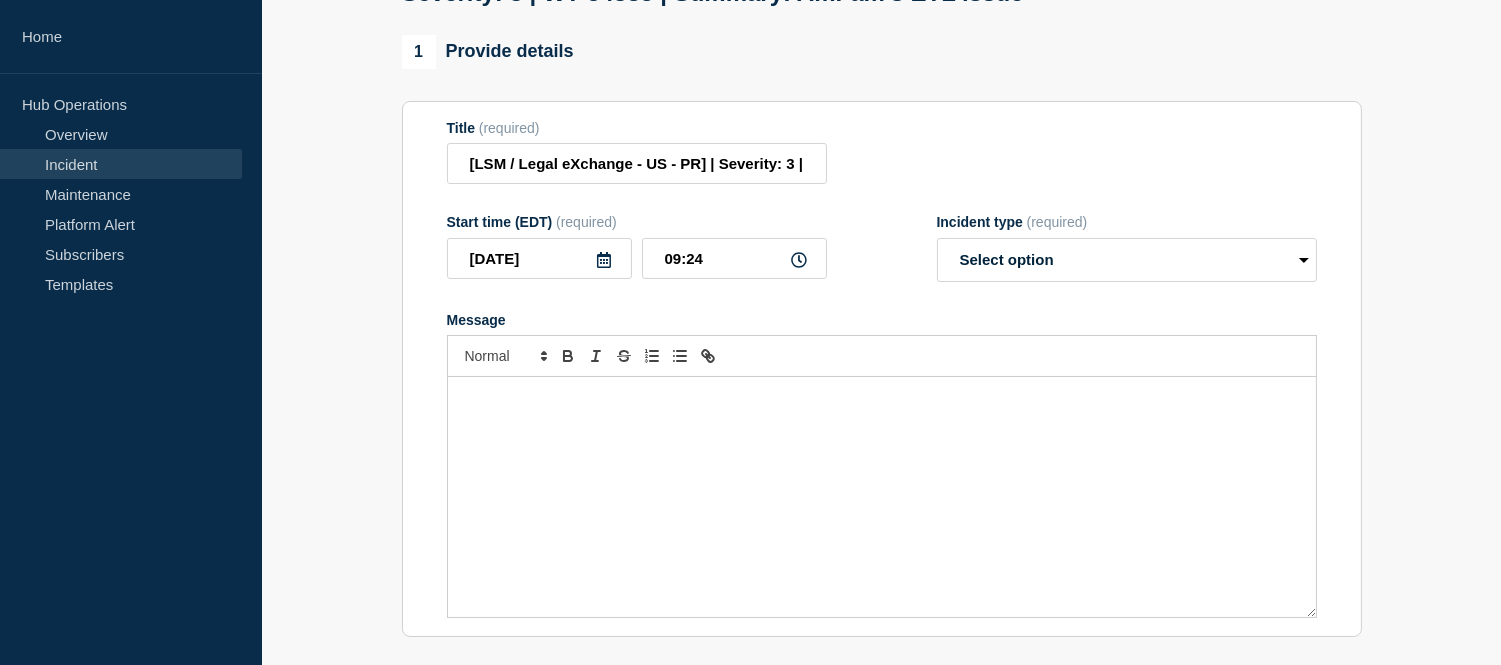 scroll, scrollTop: 168, scrollLeft: 0, axis: vertical 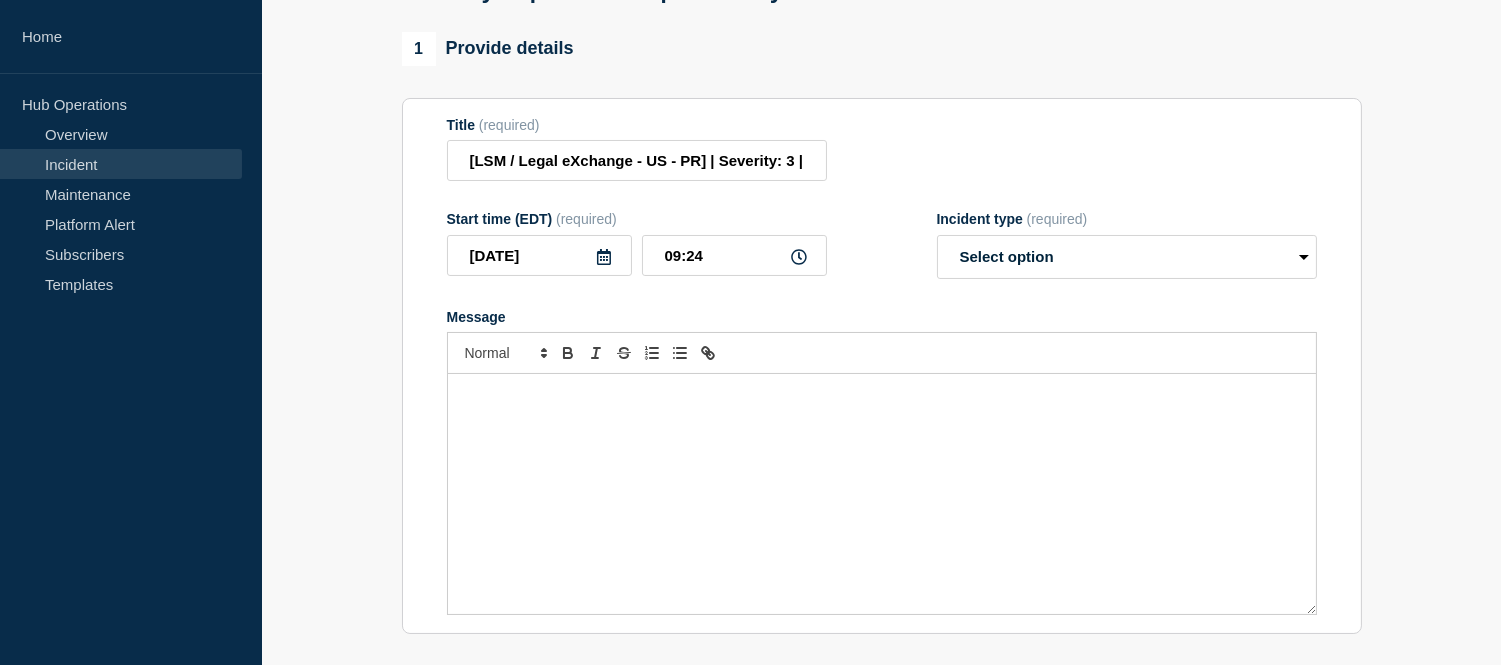 click at bounding box center [882, 494] 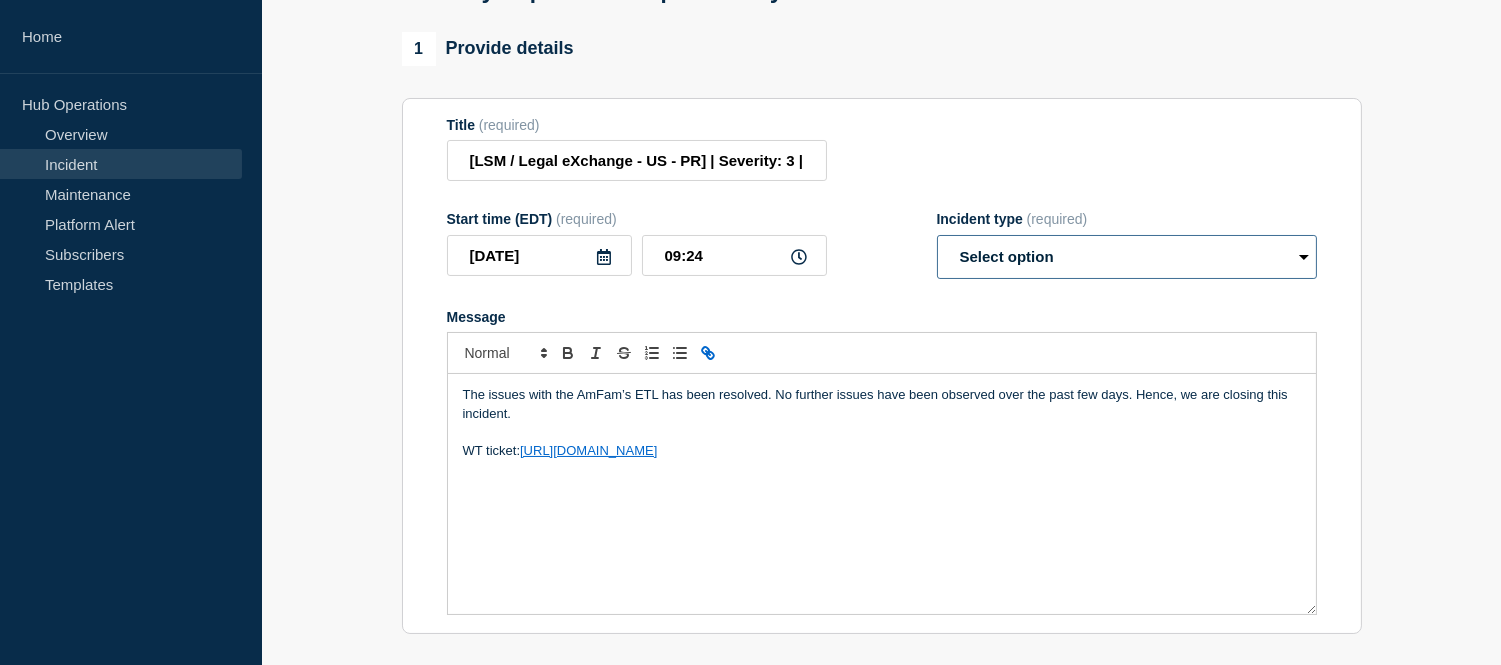 click on "Select option Investigating Identified Monitoring Resolved" at bounding box center (1127, 257) 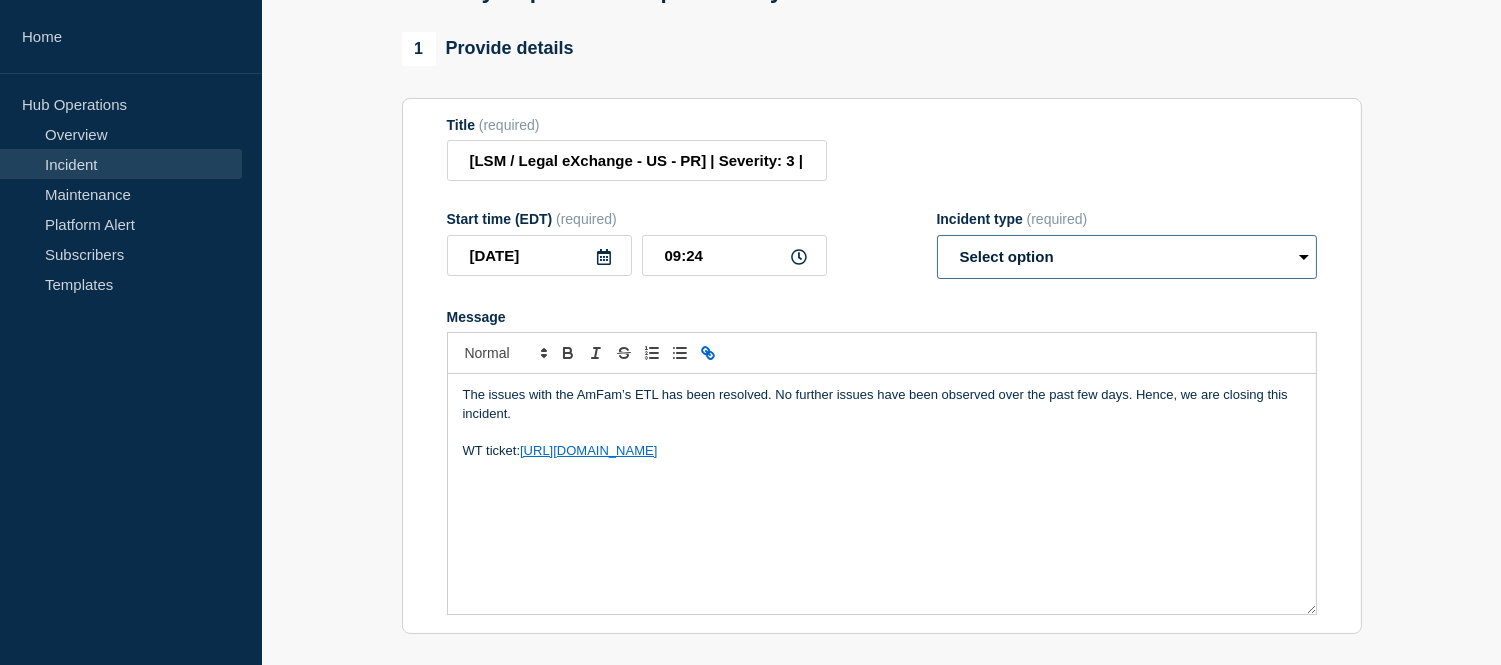 select on "resolved" 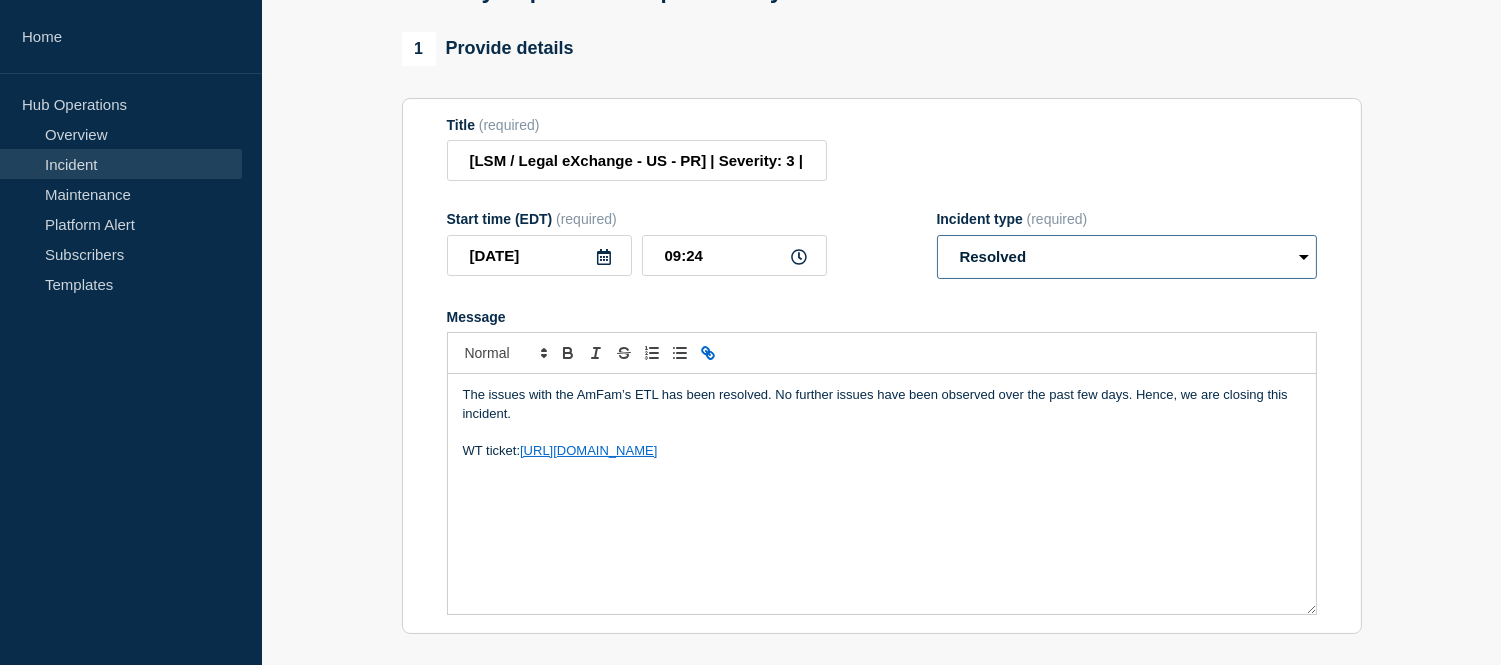 click on "Select option Investigating Identified Monitoring Resolved" at bounding box center (1127, 257) 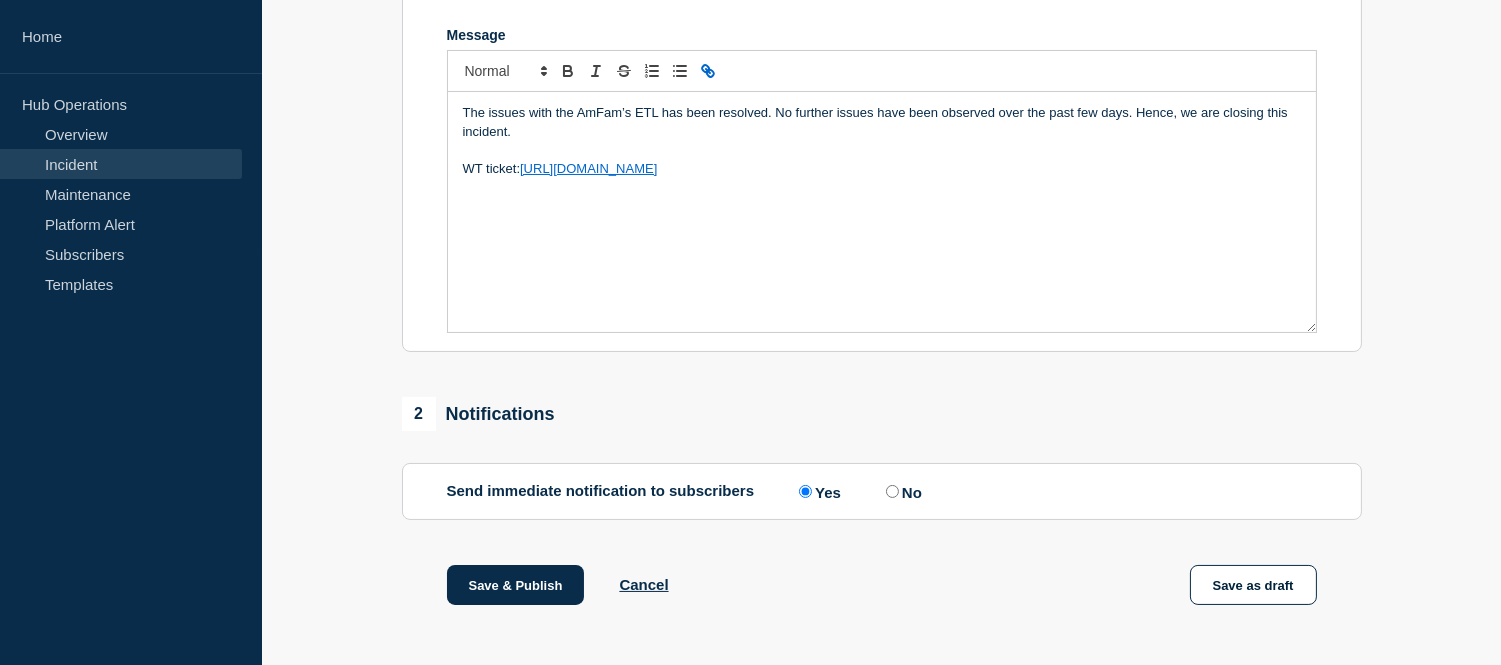 scroll, scrollTop: 440, scrollLeft: 0, axis: vertical 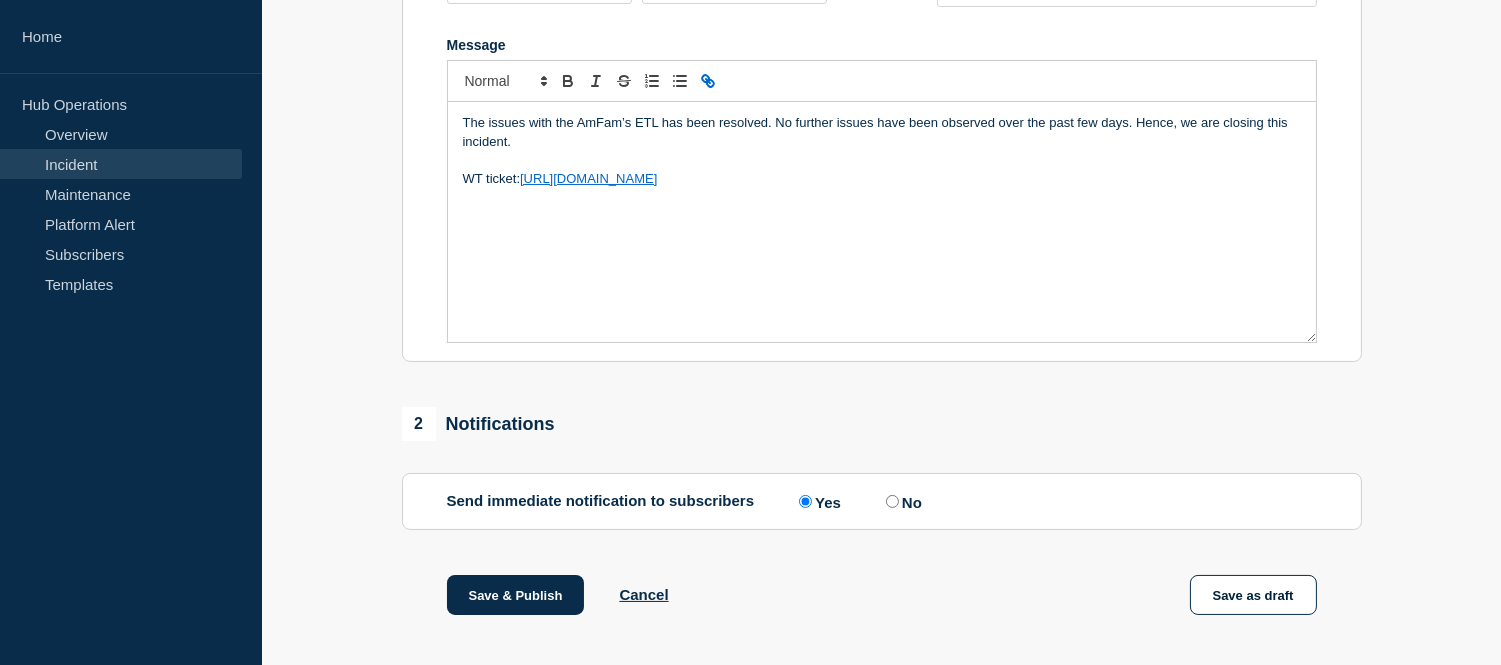drag, startPoint x: 802, startPoint y: 224, endPoint x: 525, endPoint y: 226, distance: 277.00723 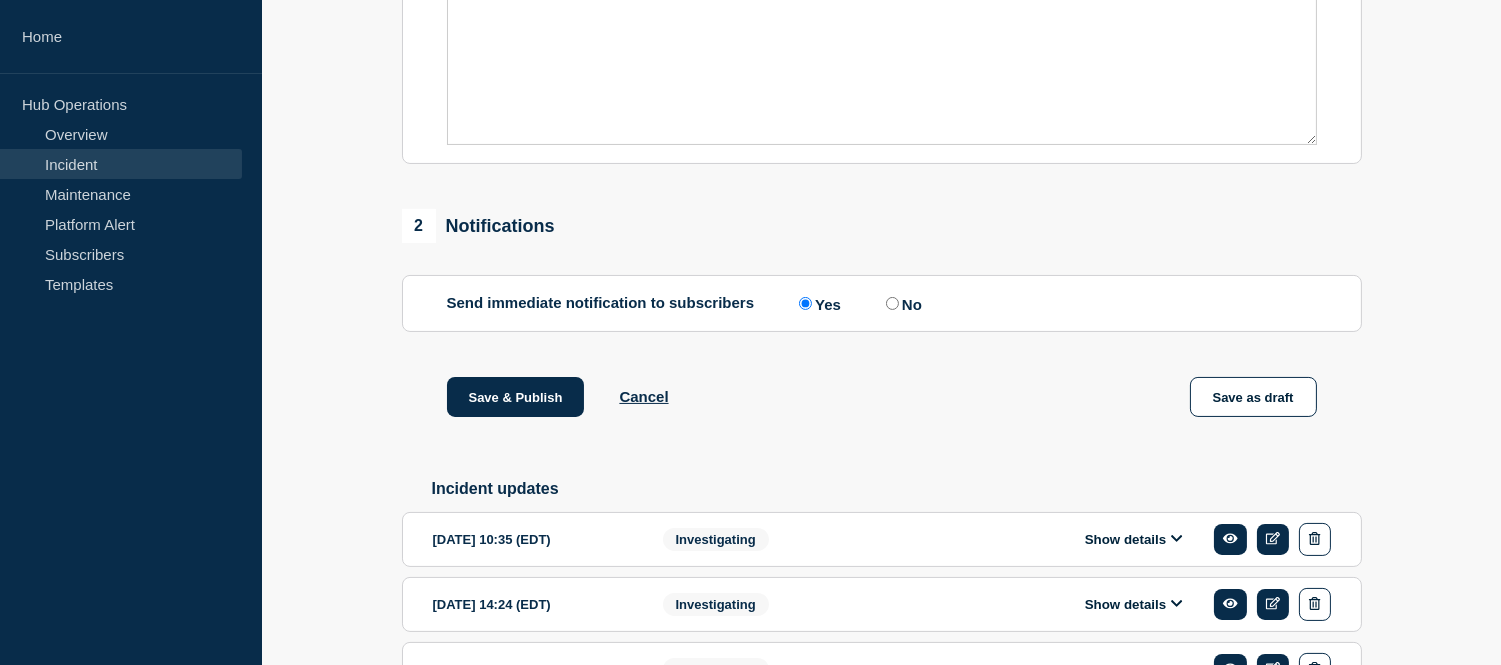 scroll, scrollTop: 652, scrollLeft: 0, axis: vertical 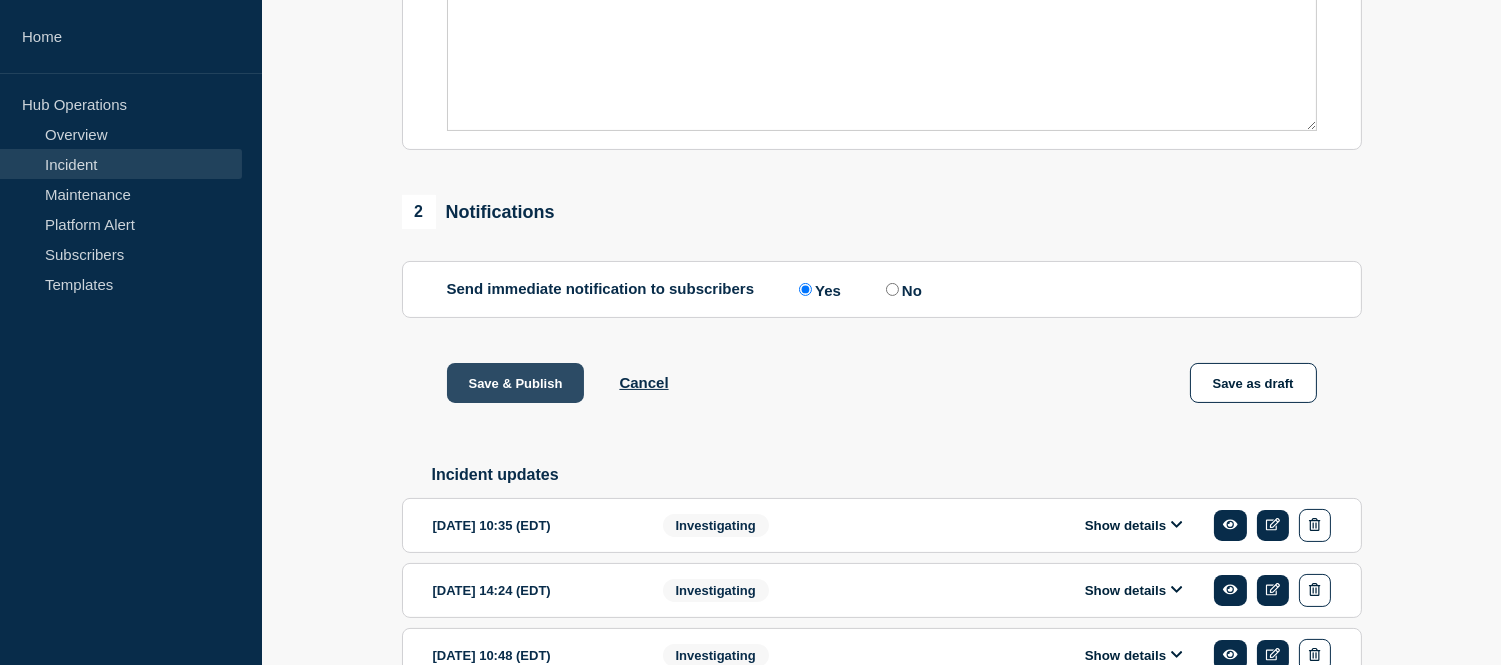 click on "Save & Publish" at bounding box center [516, 383] 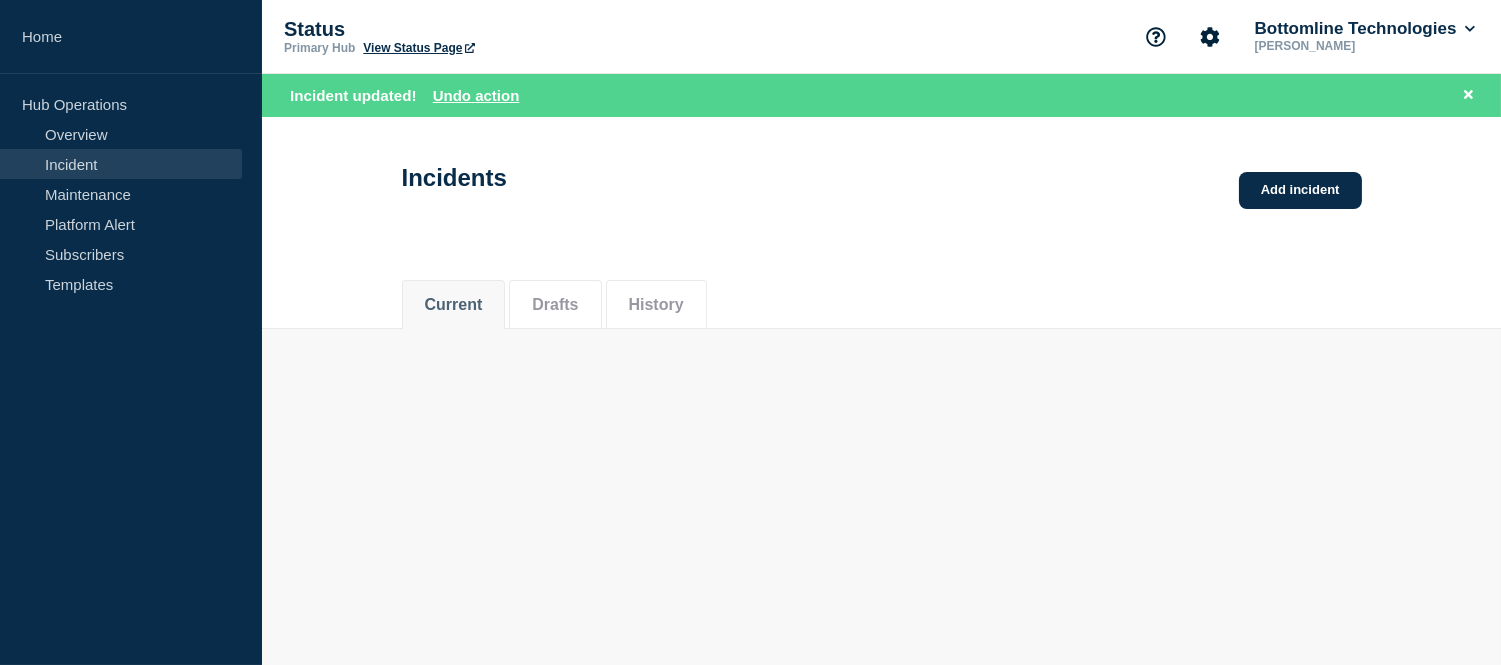 scroll, scrollTop: 0, scrollLeft: 0, axis: both 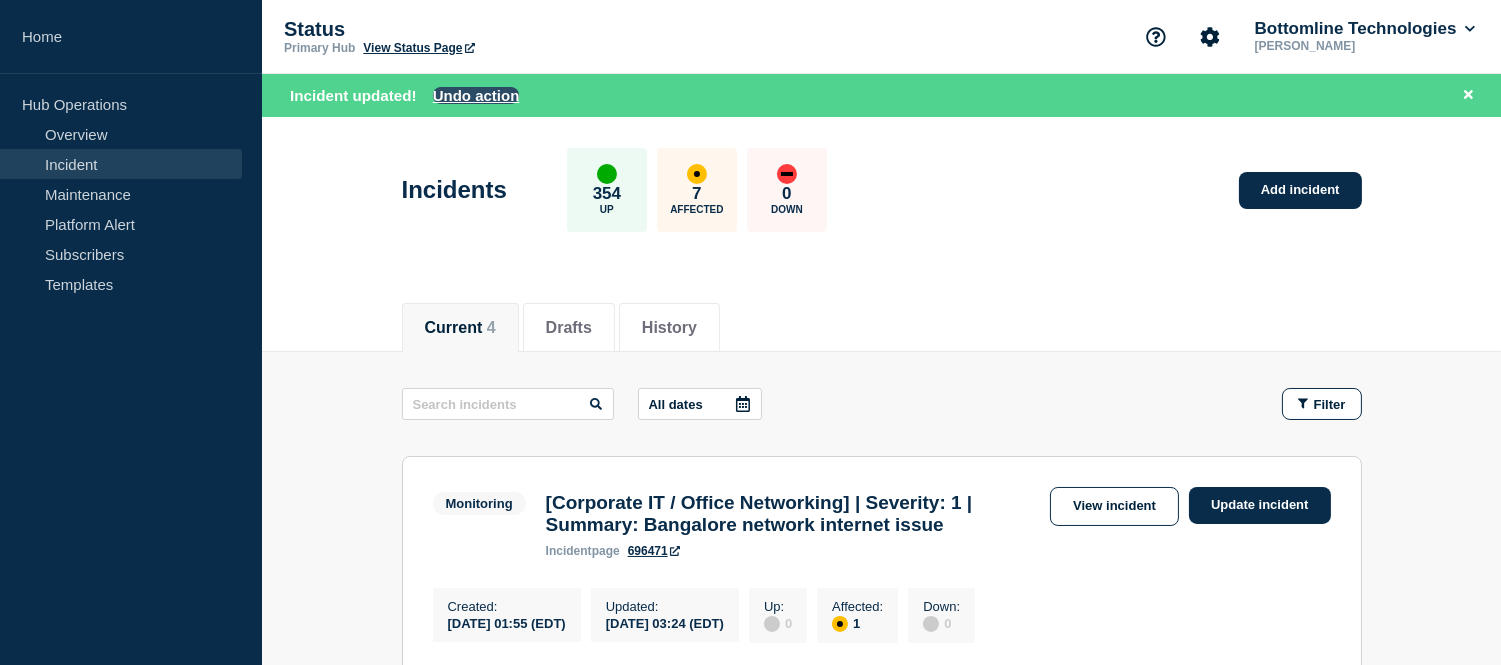 click on "Undo action" at bounding box center [476, 95] 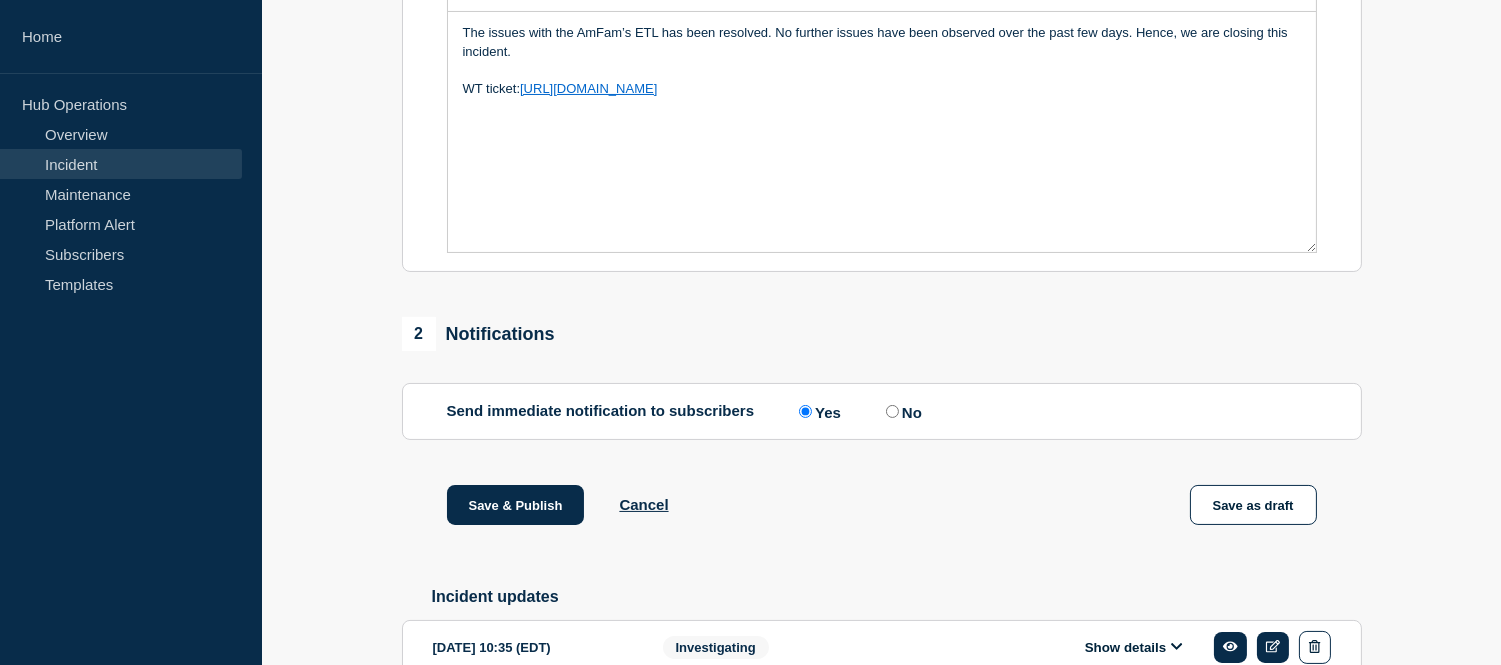scroll, scrollTop: 531, scrollLeft: 0, axis: vertical 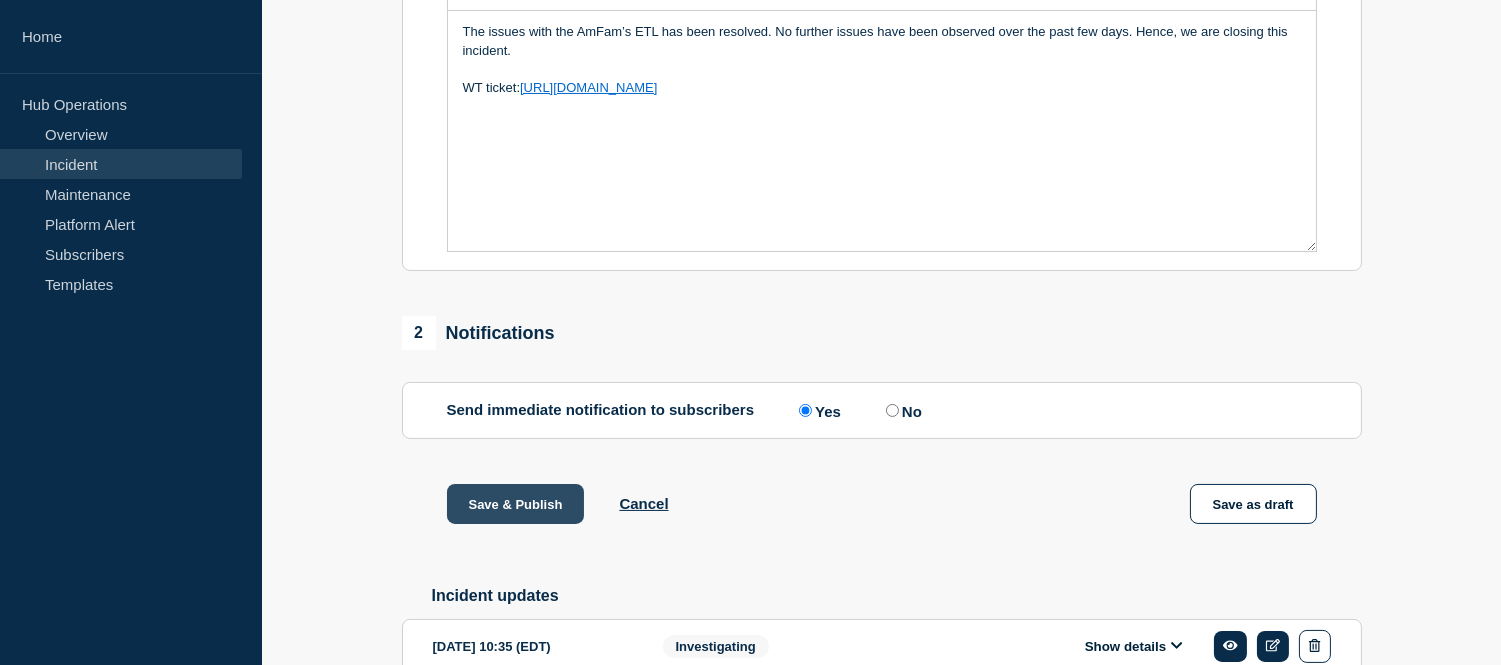 click on "Save & Publish" at bounding box center (516, 504) 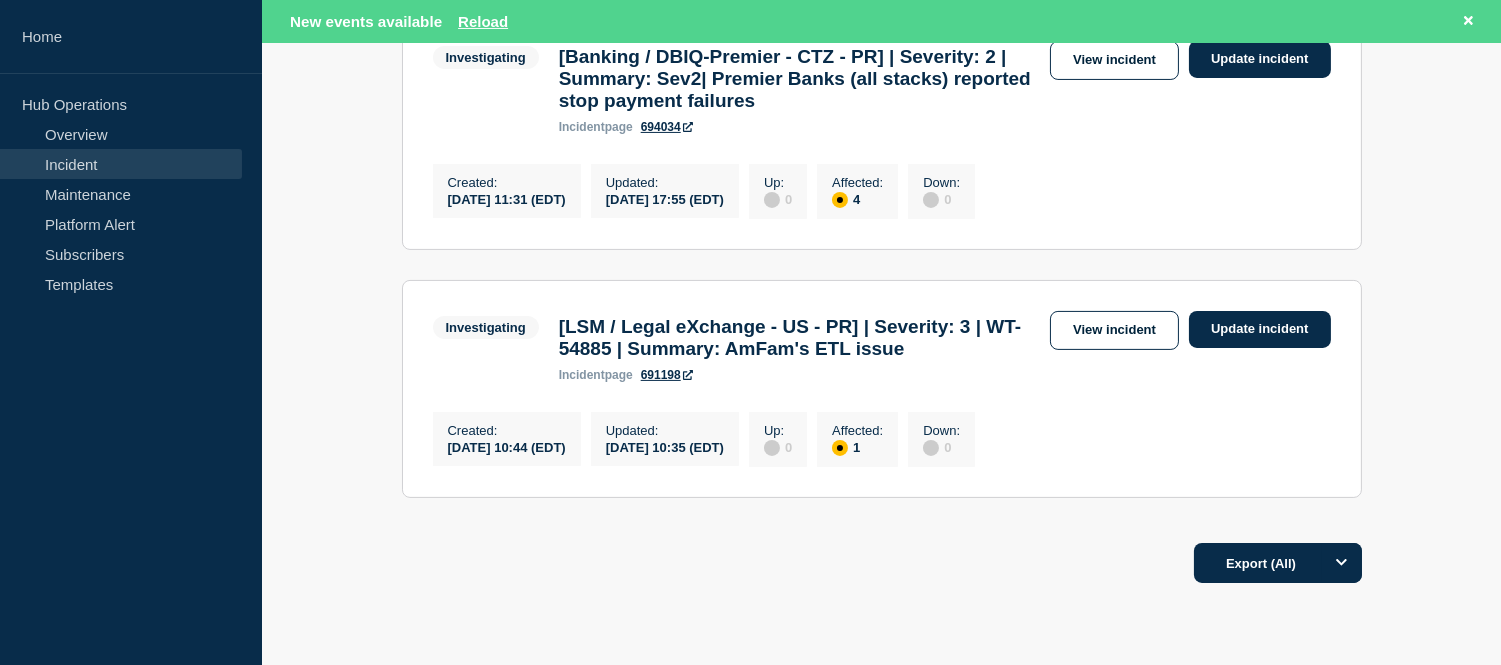 scroll, scrollTop: 943, scrollLeft: 0, axis: vertical 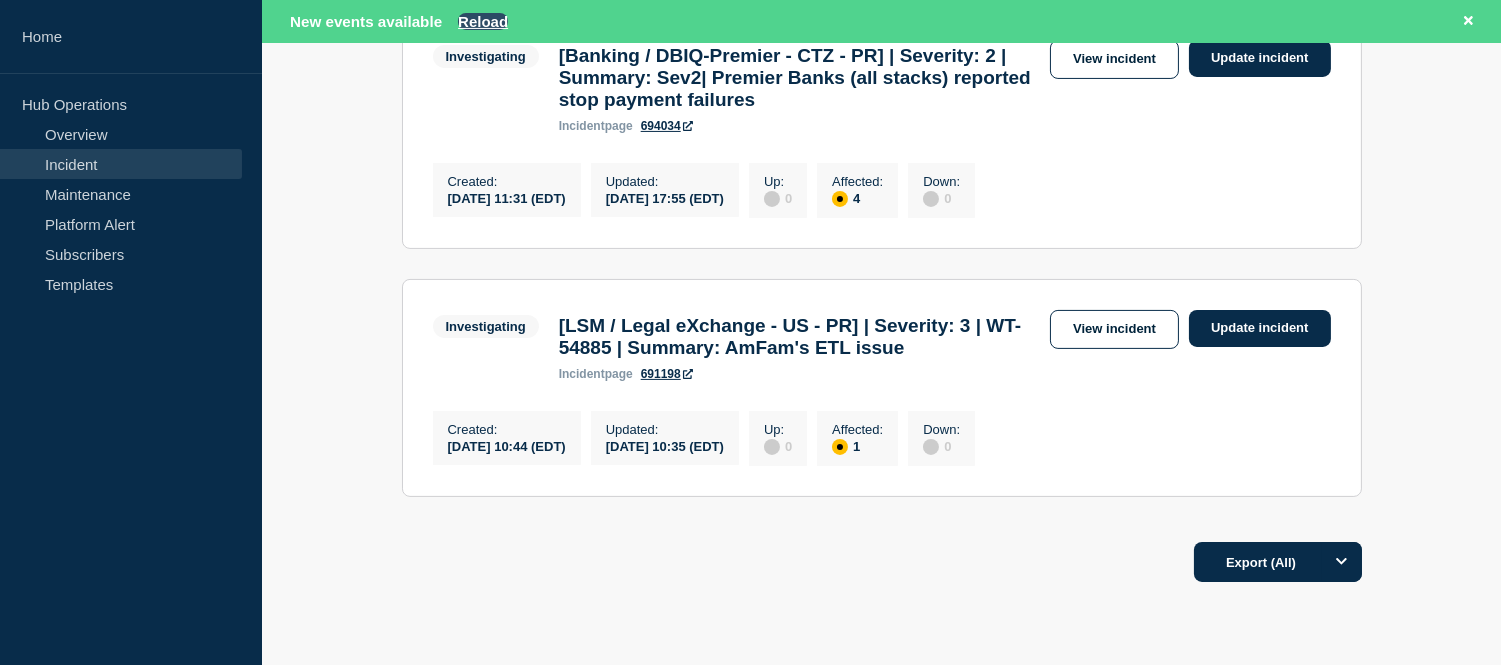 click on "Reload" at bounding box center (483, 21) 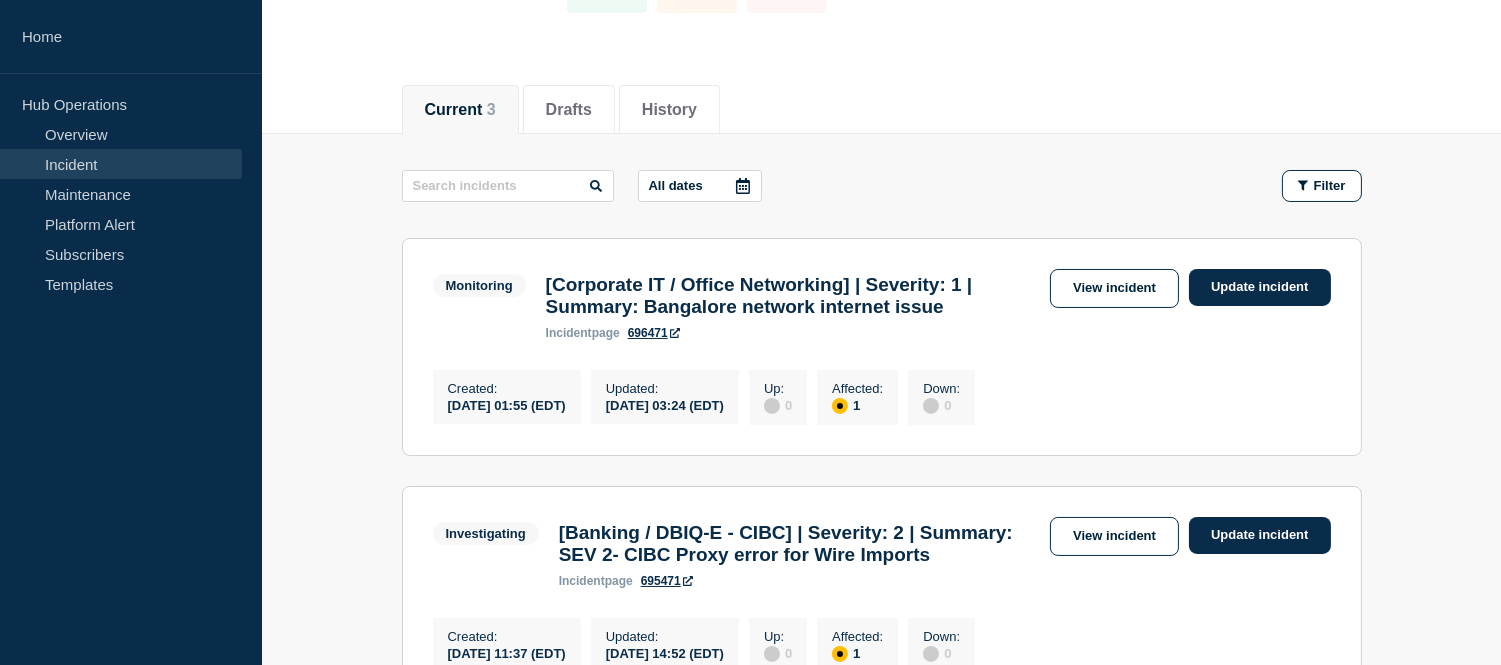 scroll, scrollTop: 0, scrollLeft: 0, axis: both 